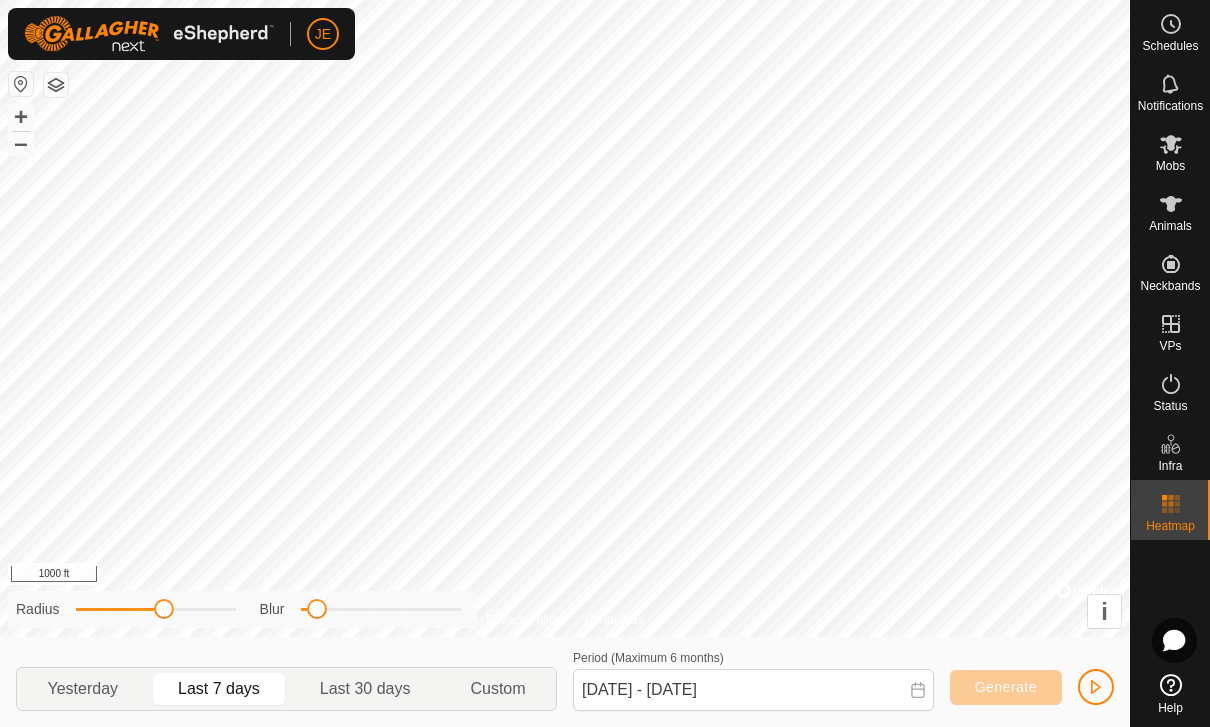 scroll, scrollTop: 0, scrollLeft: 0, axis: both 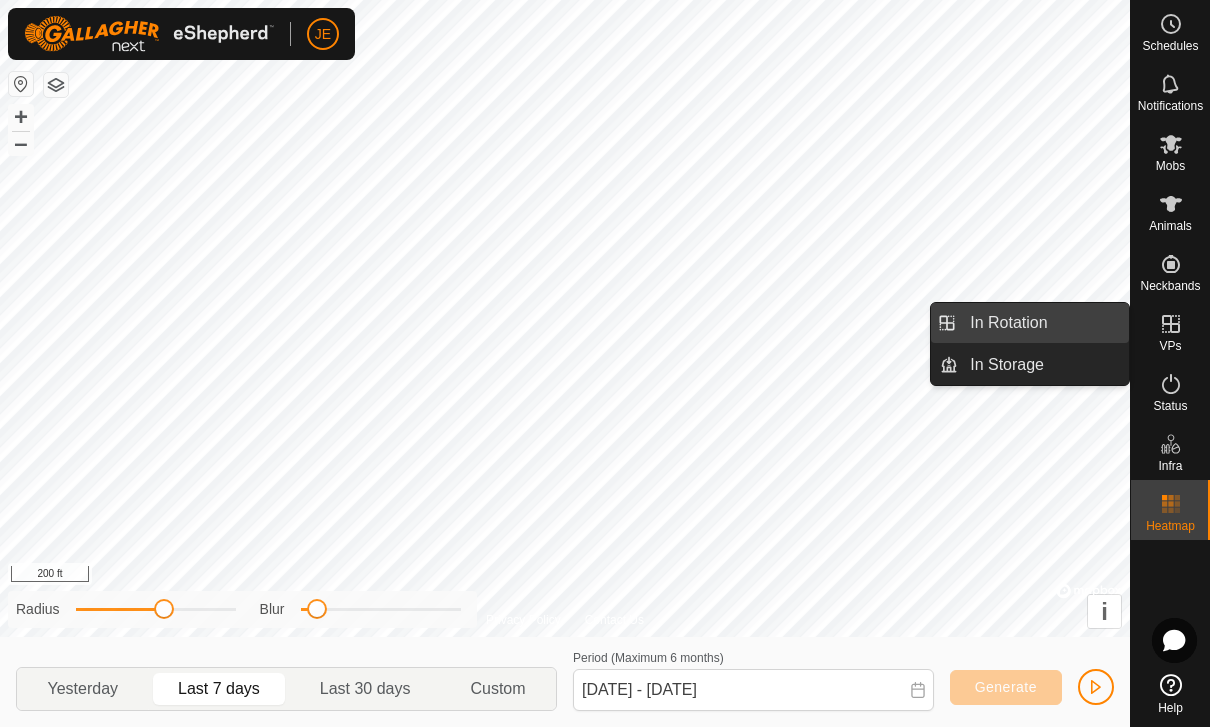 click on "In Rotation" at bounding box center (1008, 323) 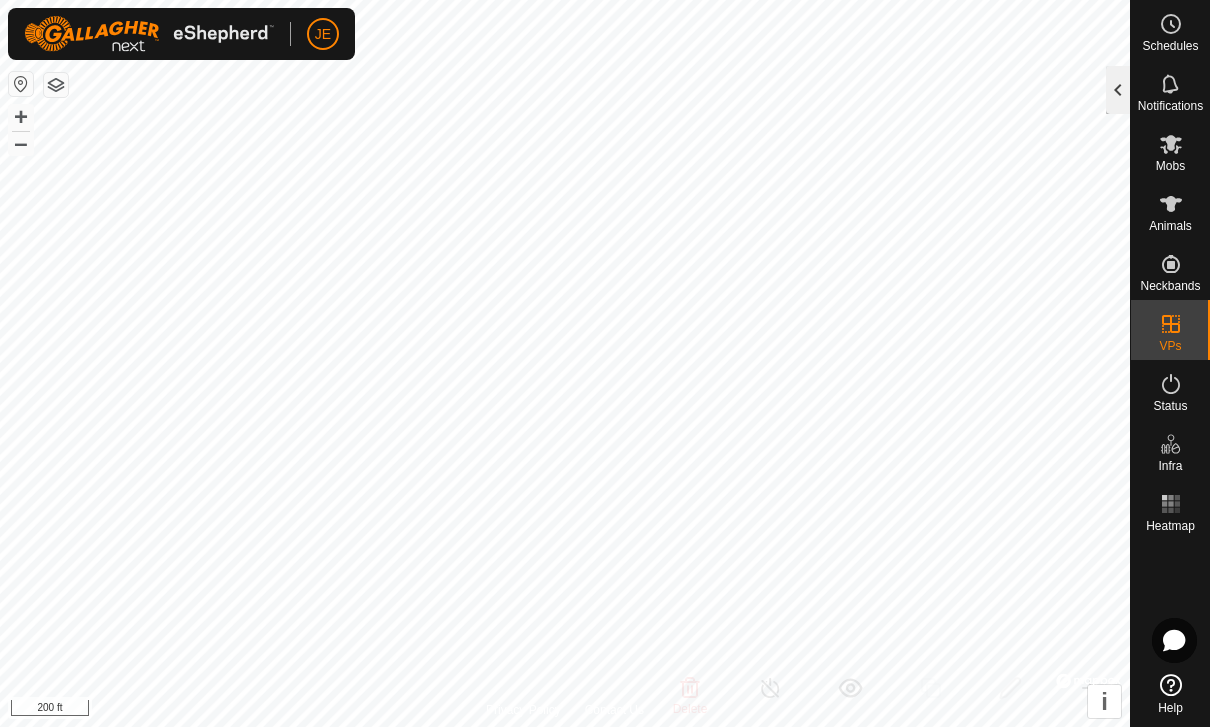 click 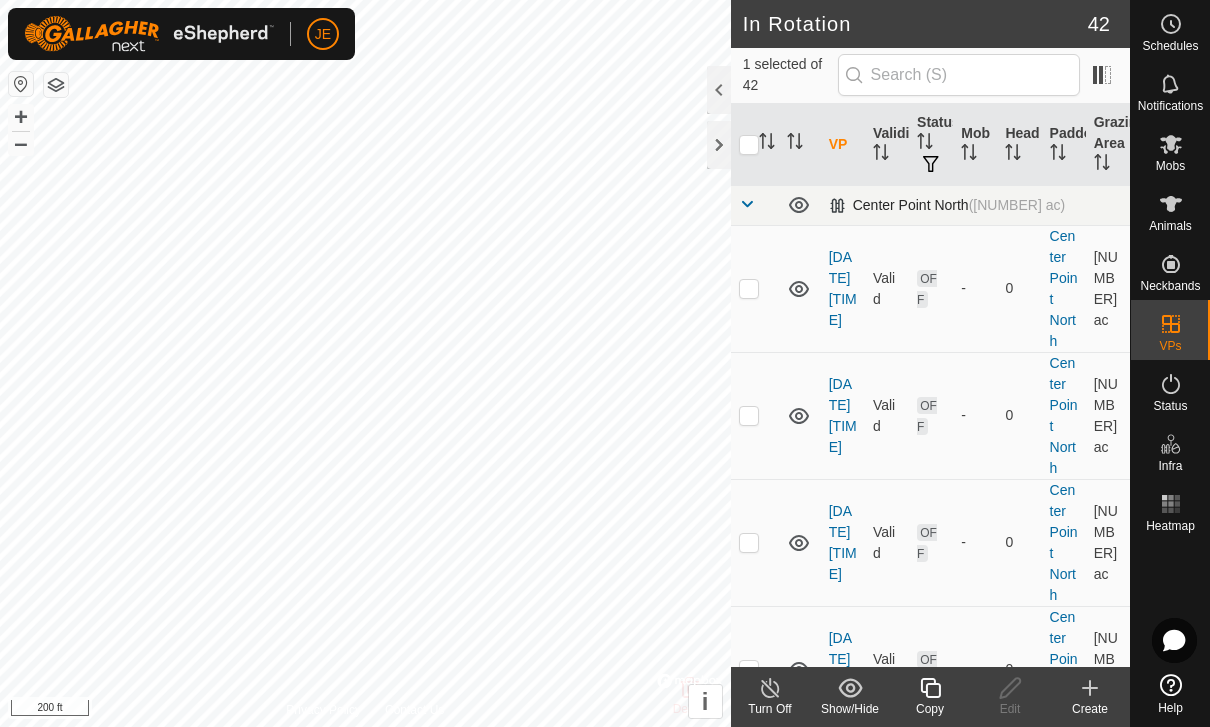 click at bounding box center [755, 205] 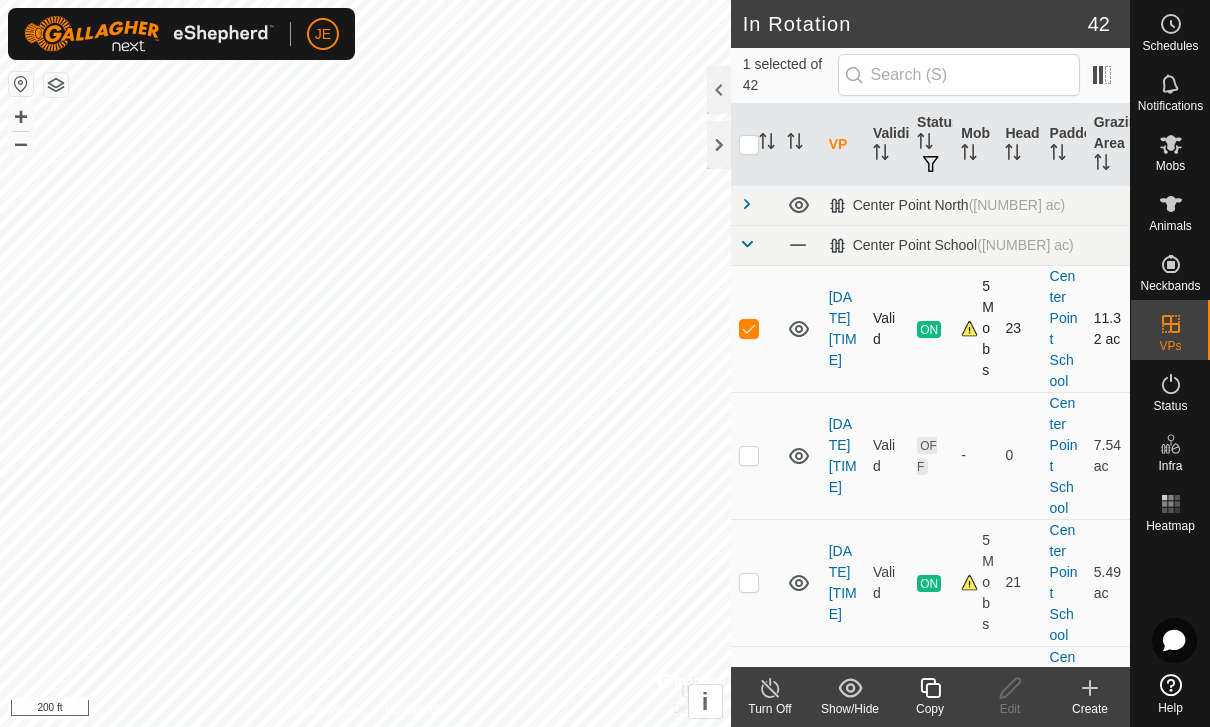 click at bounding box center [749, 328] 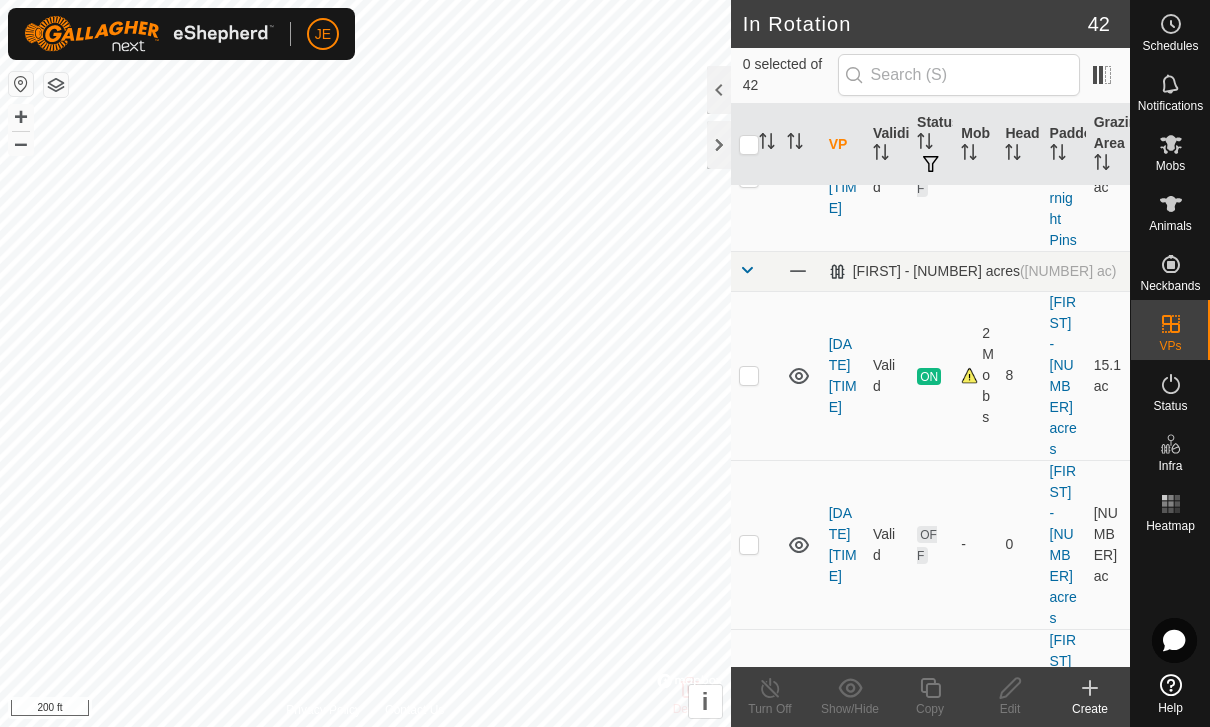 scroll, scrollTop: 1781, scrollLeft: 0, axis: vertical 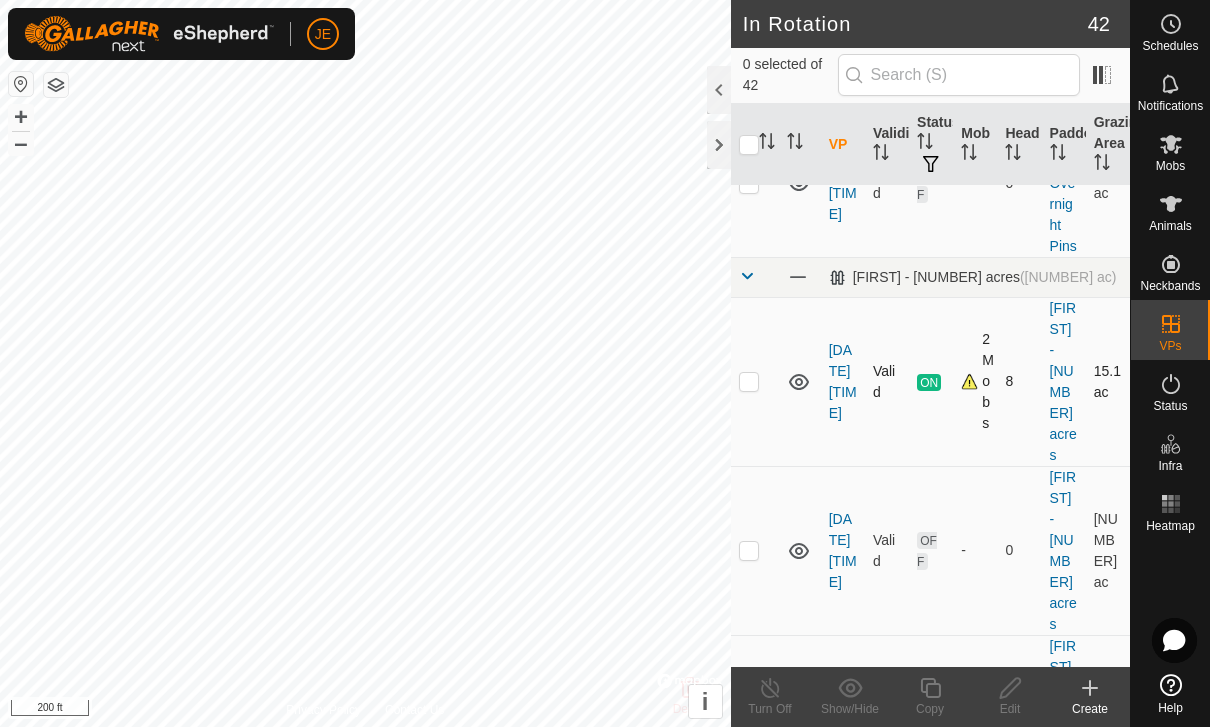 click at bounding box center (755, 381) 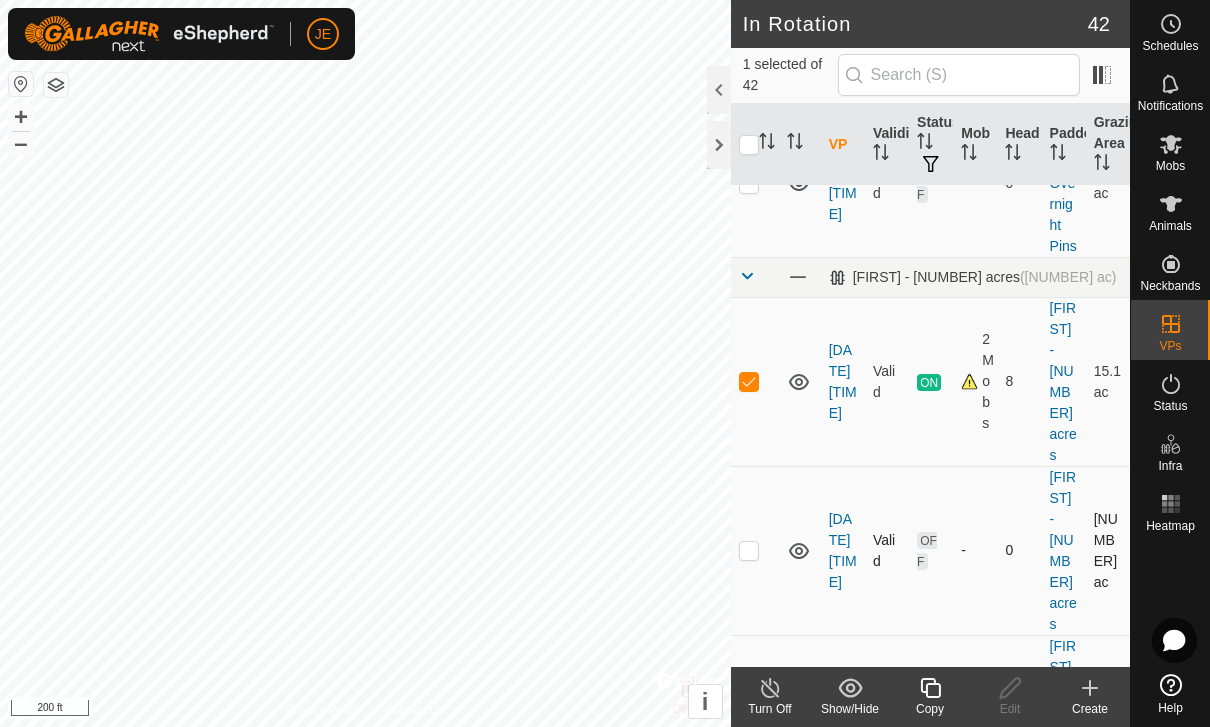 click at bounding box center [755, 550] 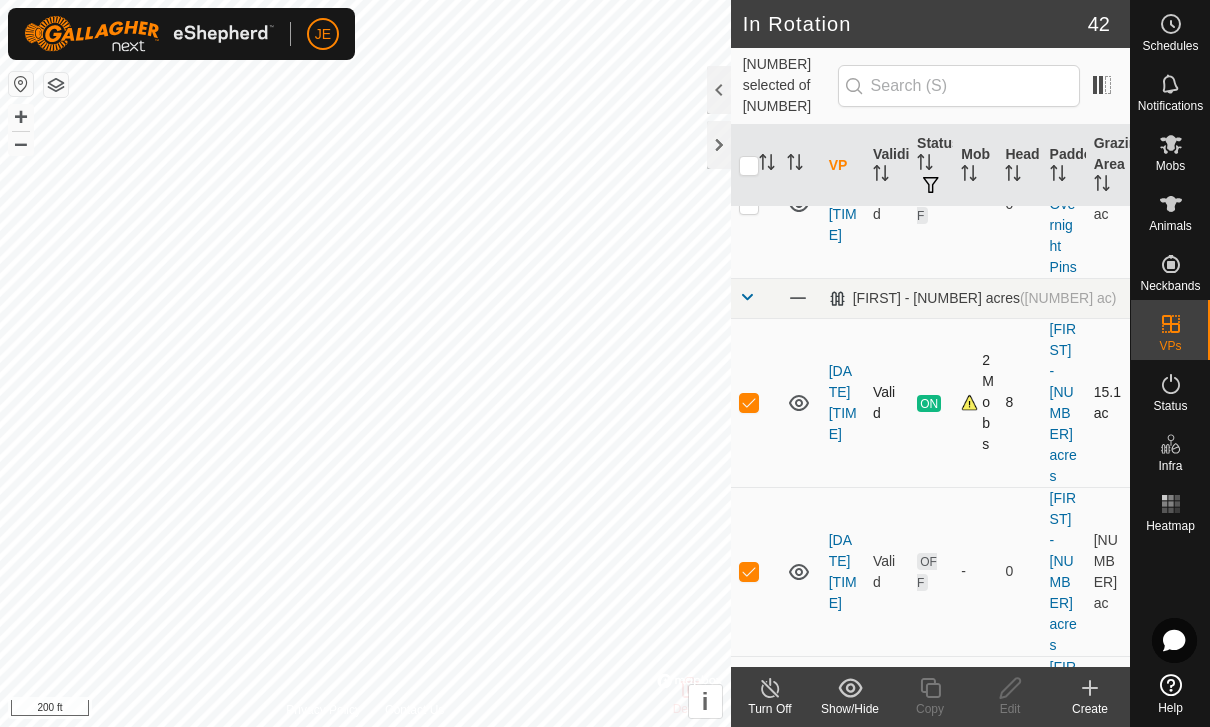click at bounding box center [749, 402] 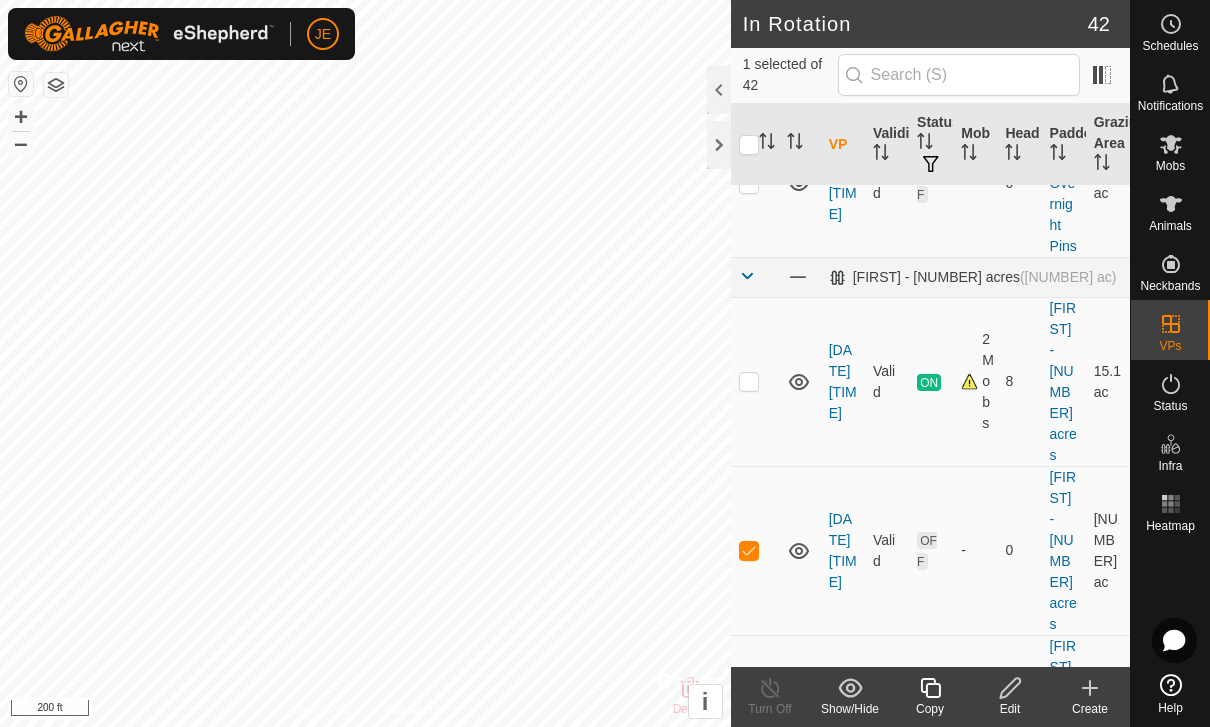 click 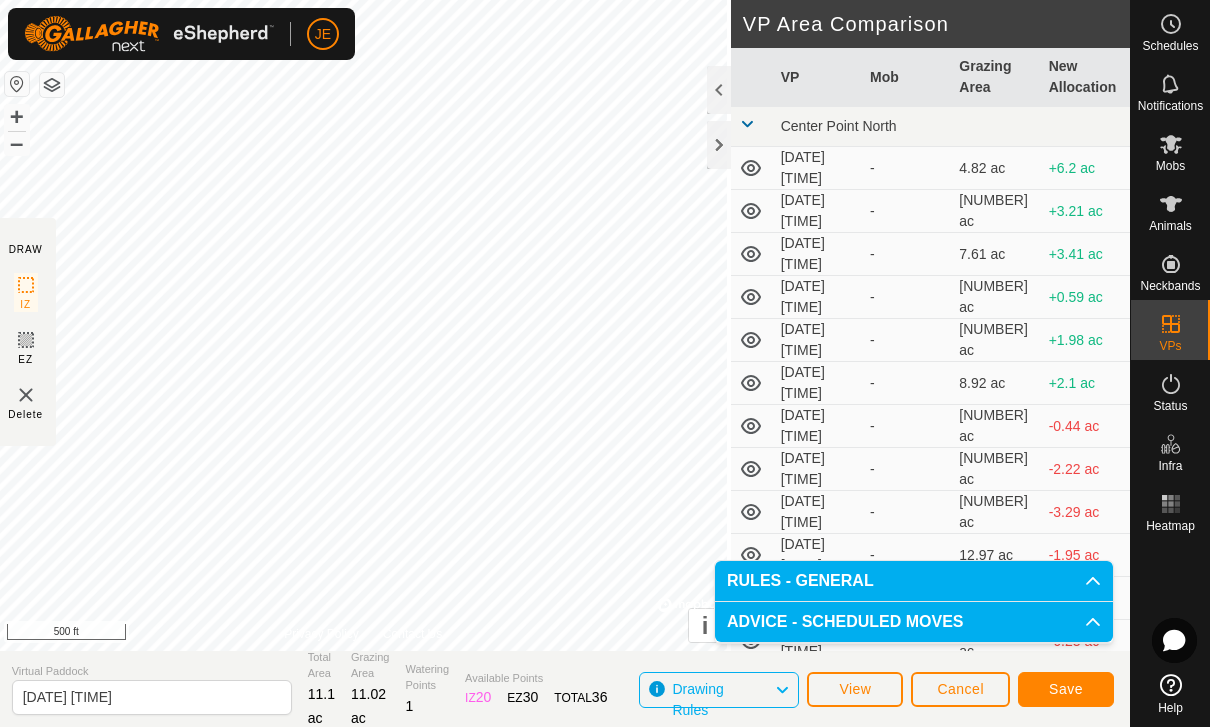 click on "Save" 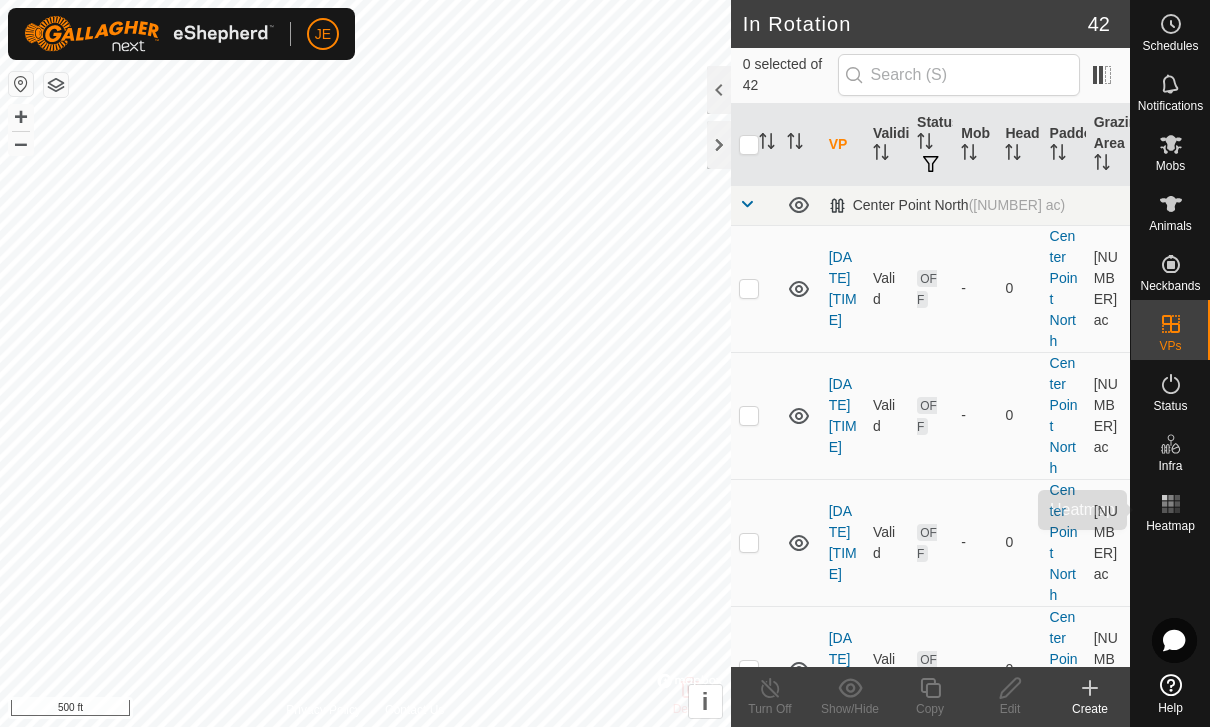 click 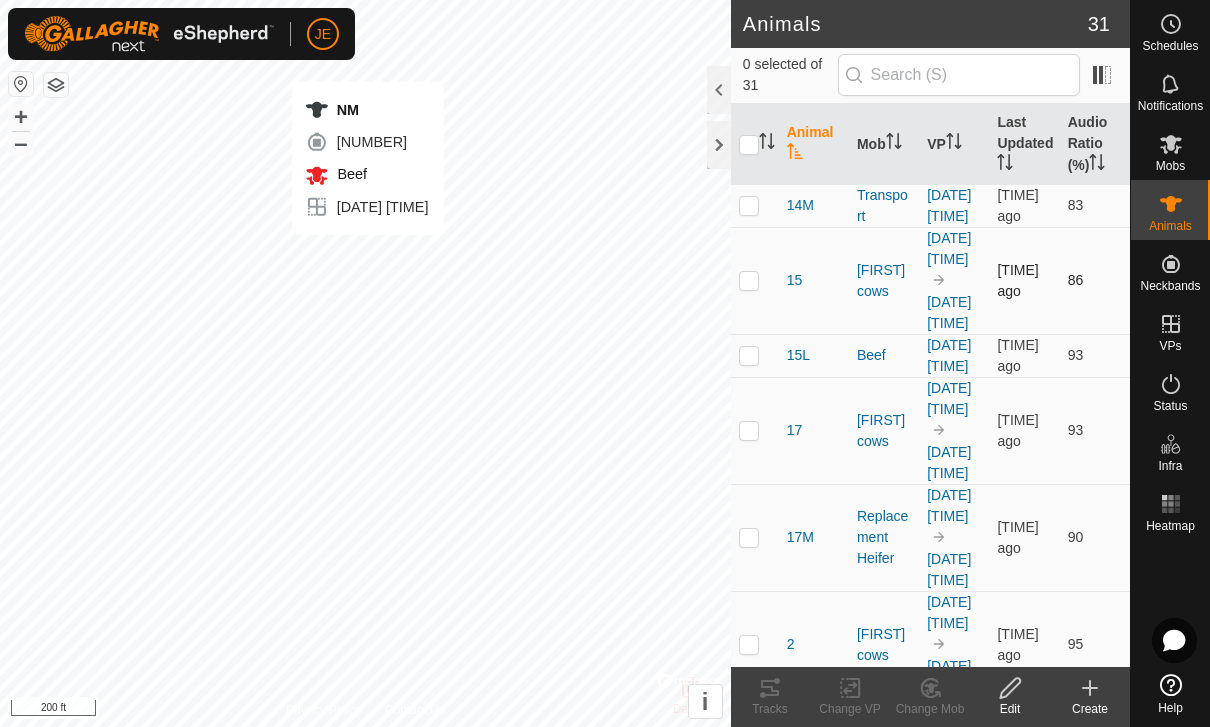 checkbox on "true" 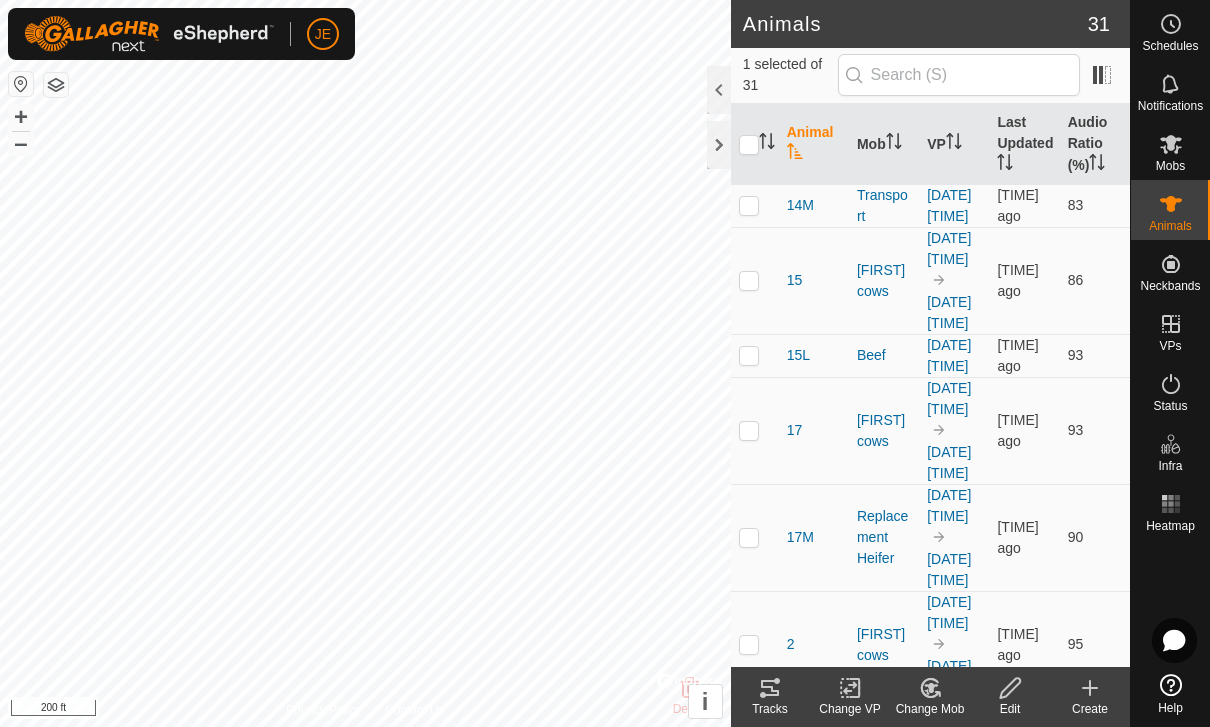 click 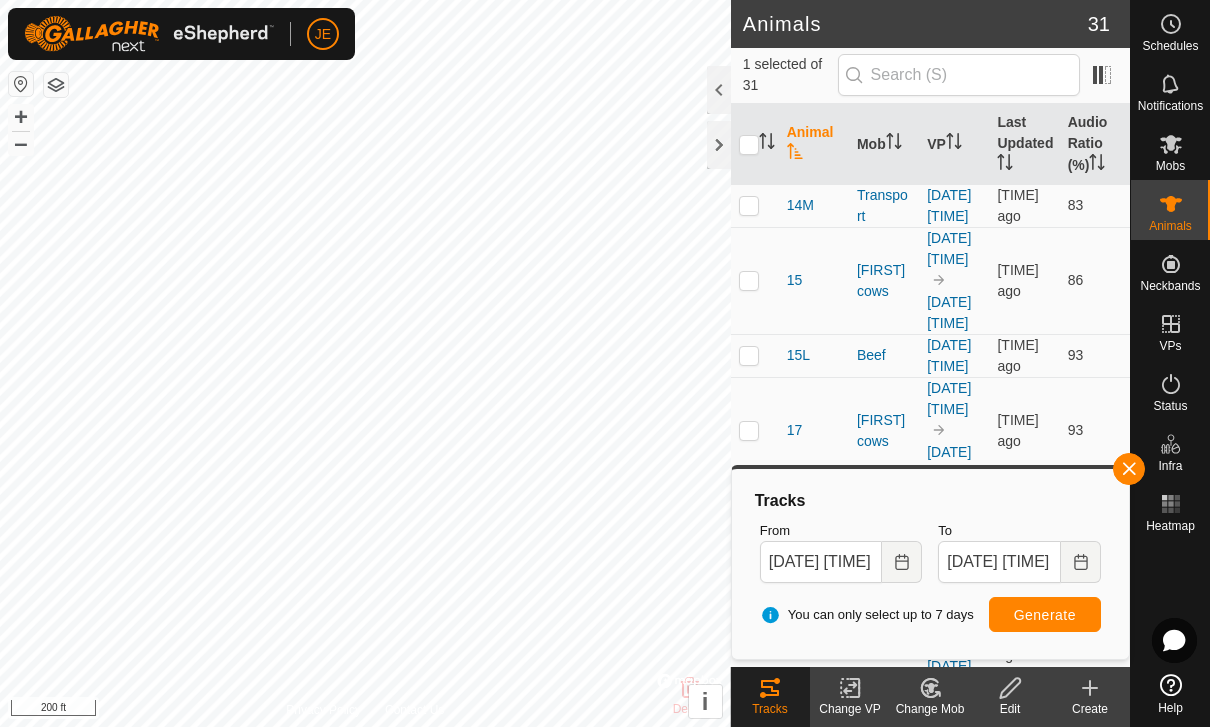 click at bounding box center [1129, 469] 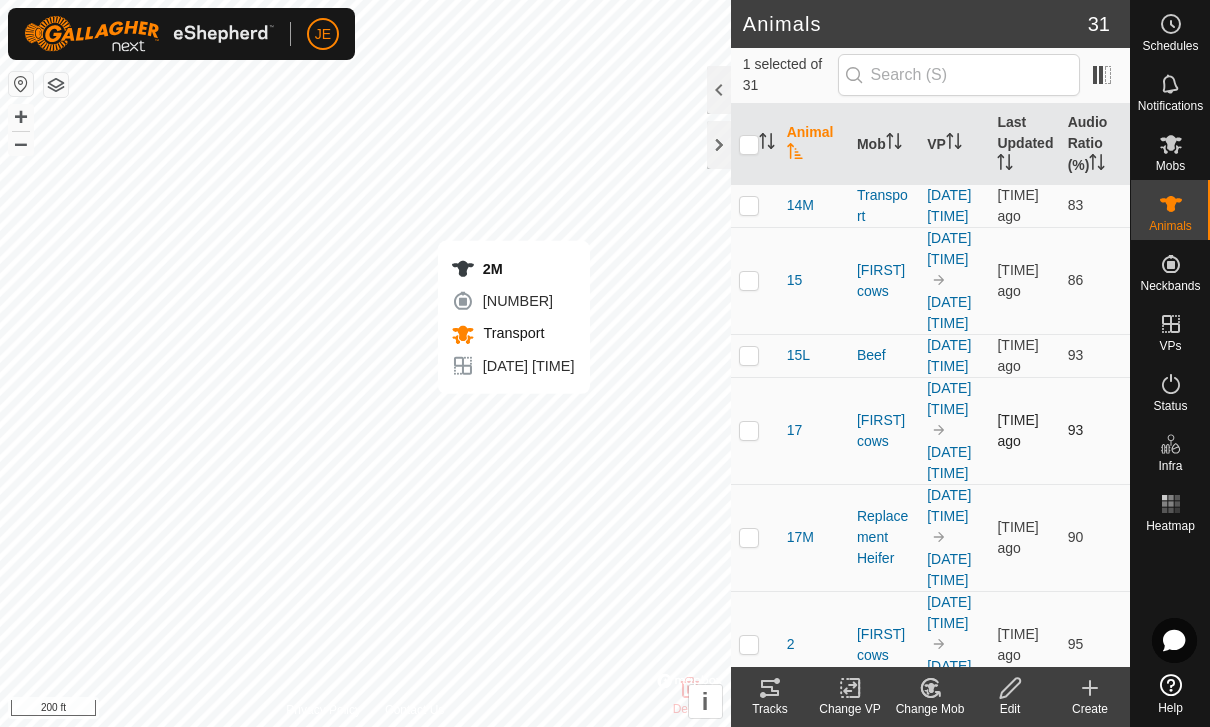 checkbox on "true" 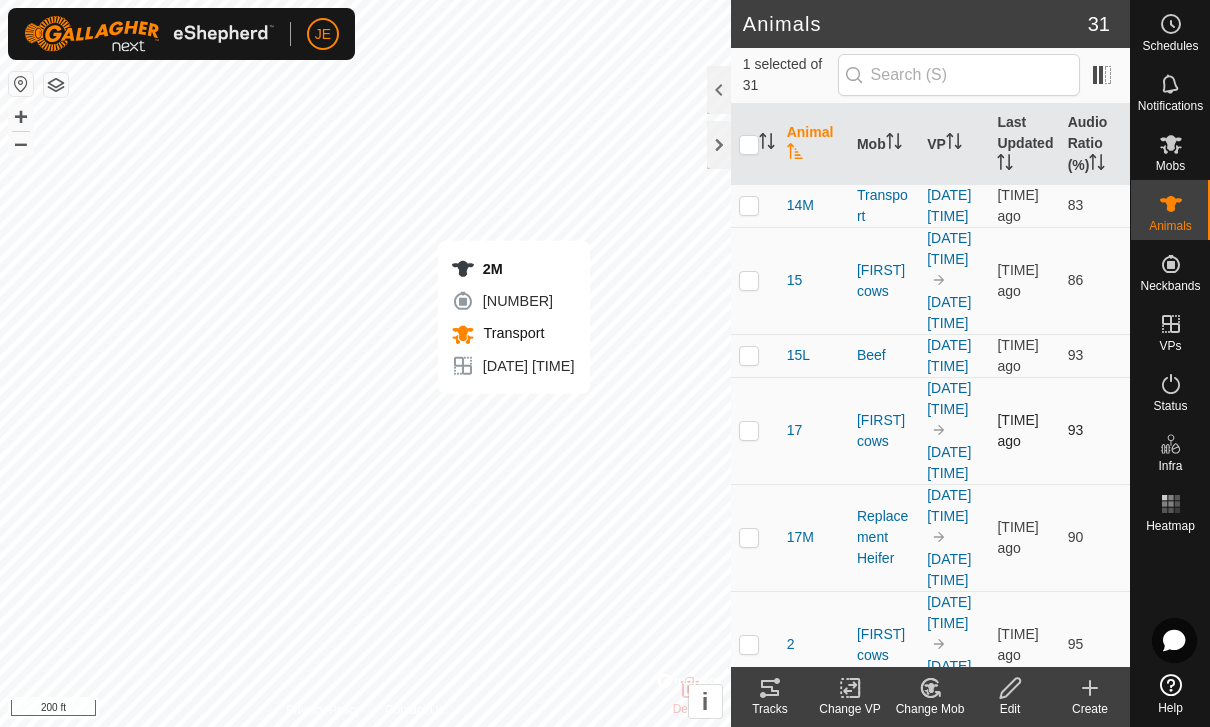 checkbox on "false" 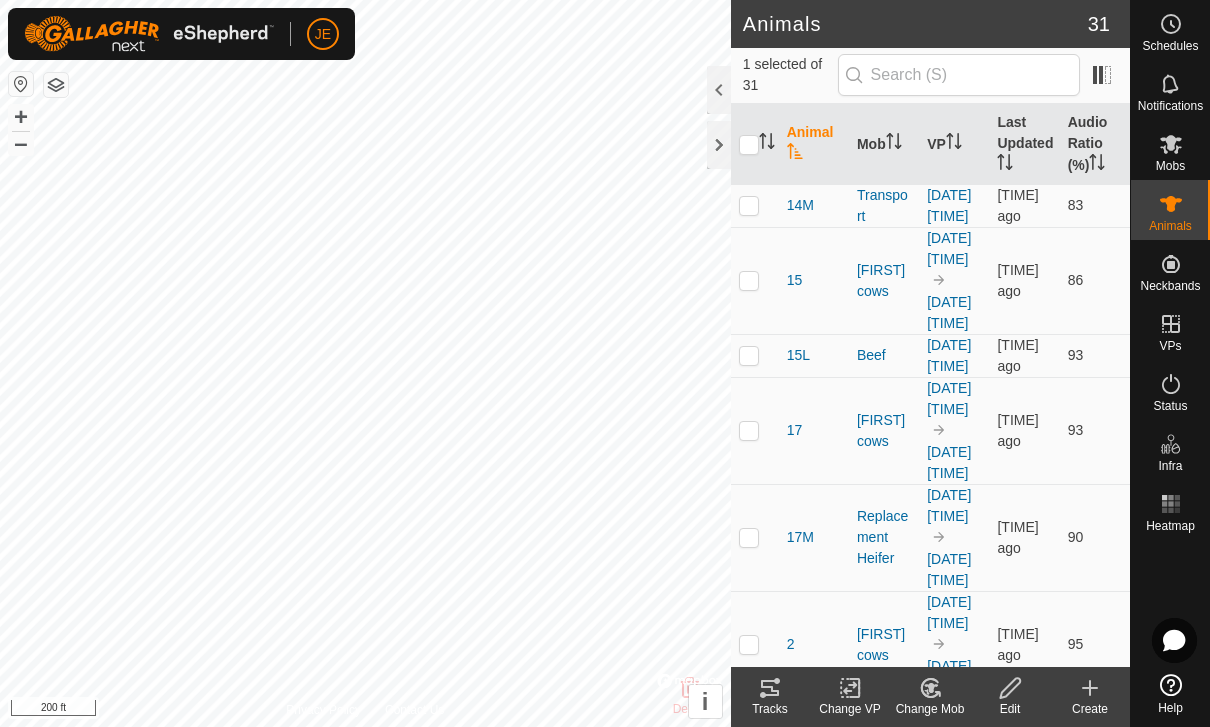 click 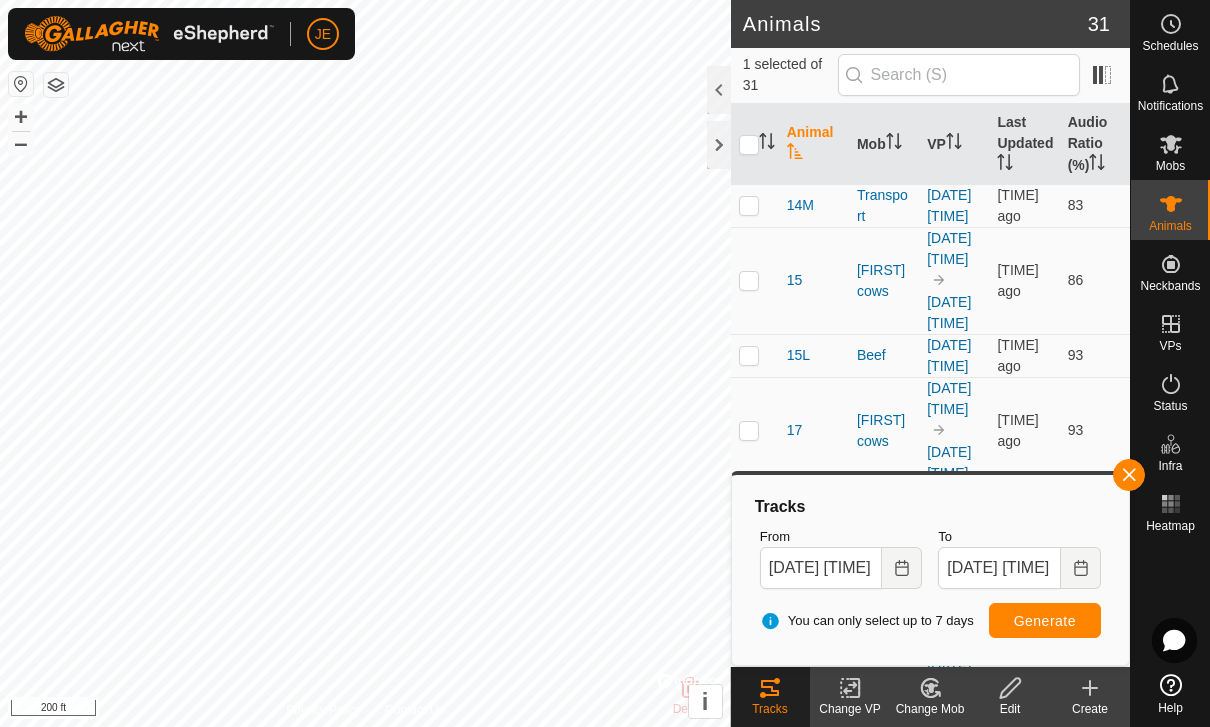 click at bounding box center [1129, 475] 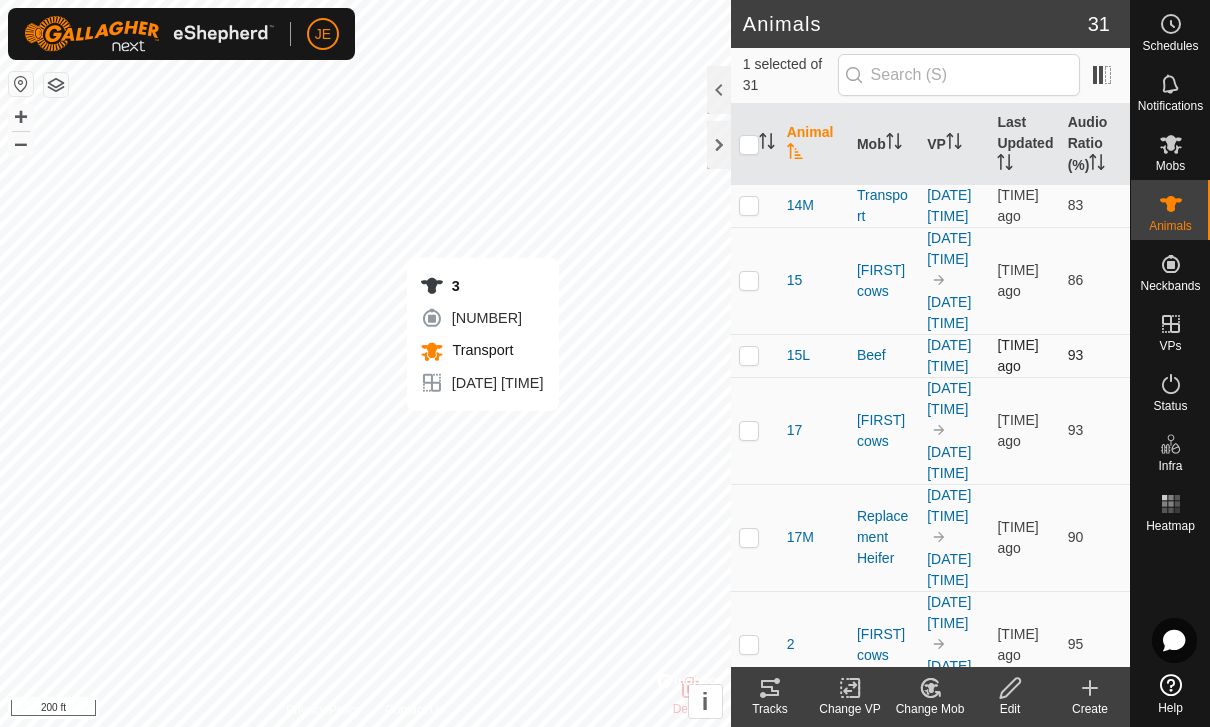 checkbox on "false" 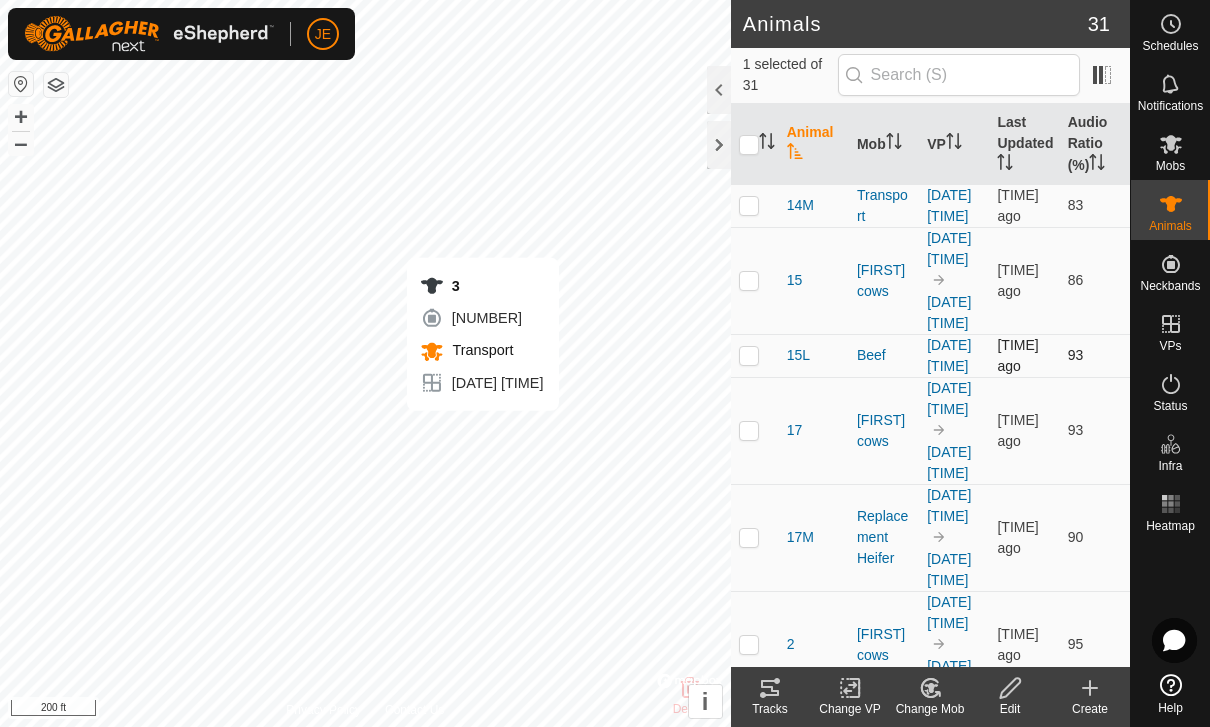 checkbox on "true" 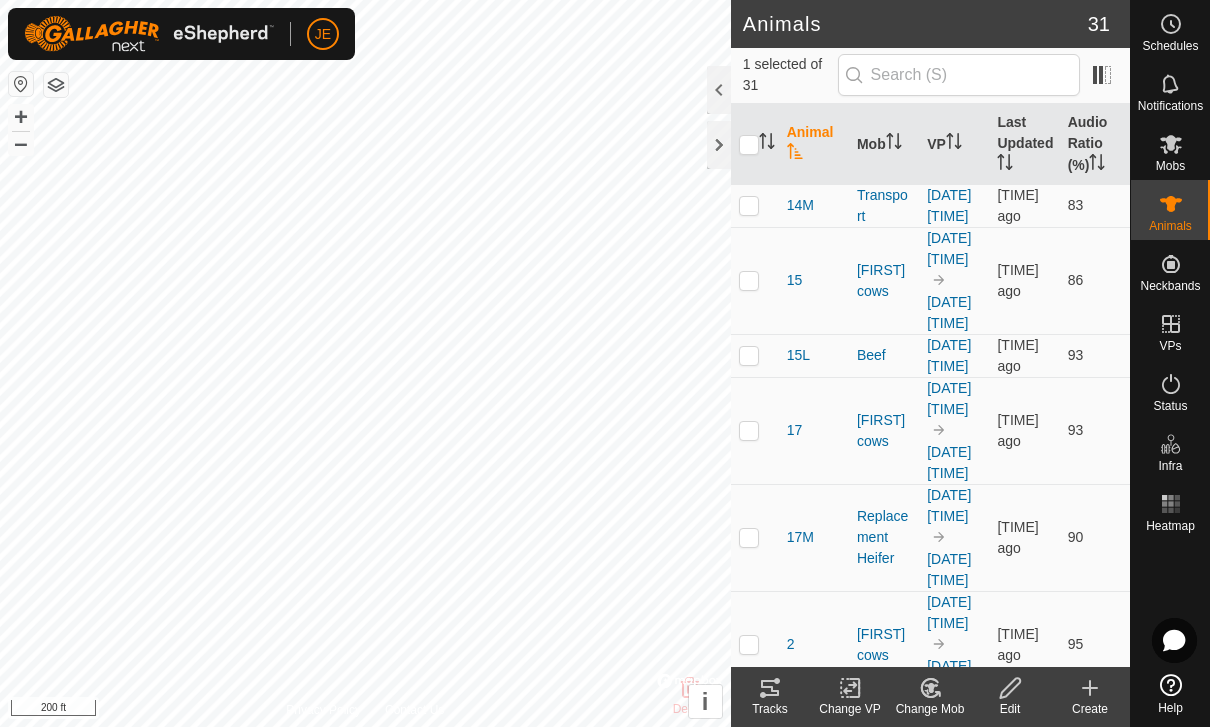 click 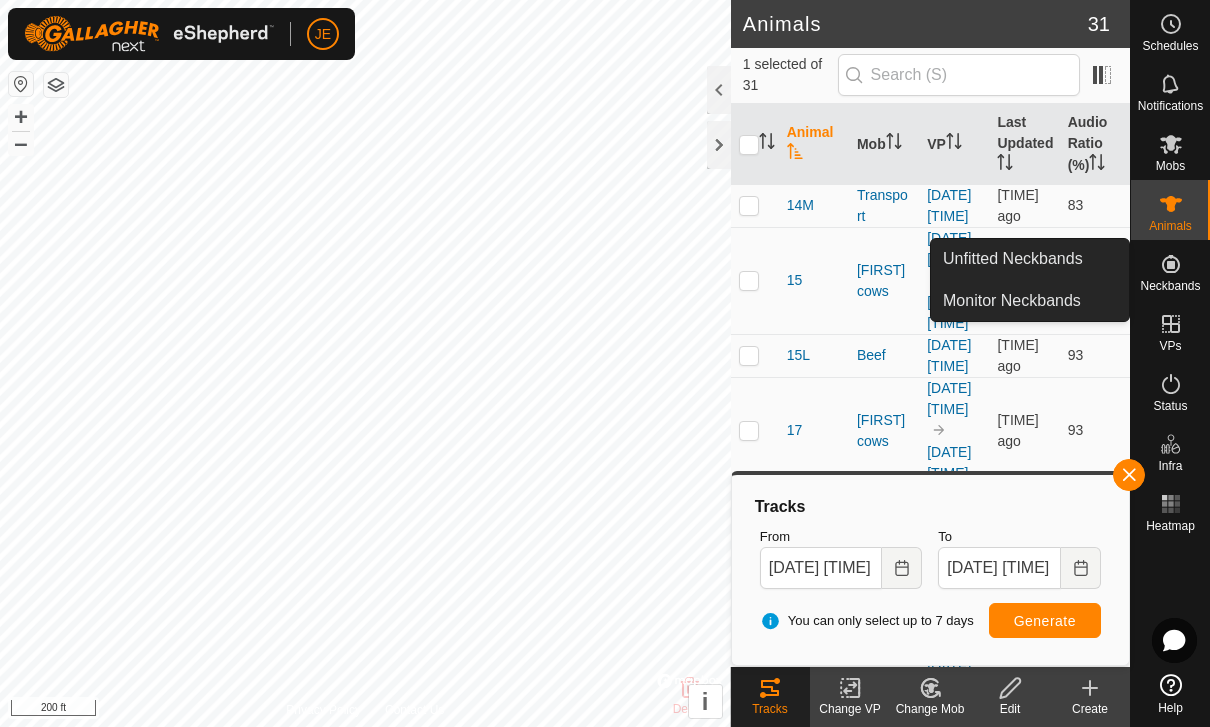 click at bounding box center [1129, 475] 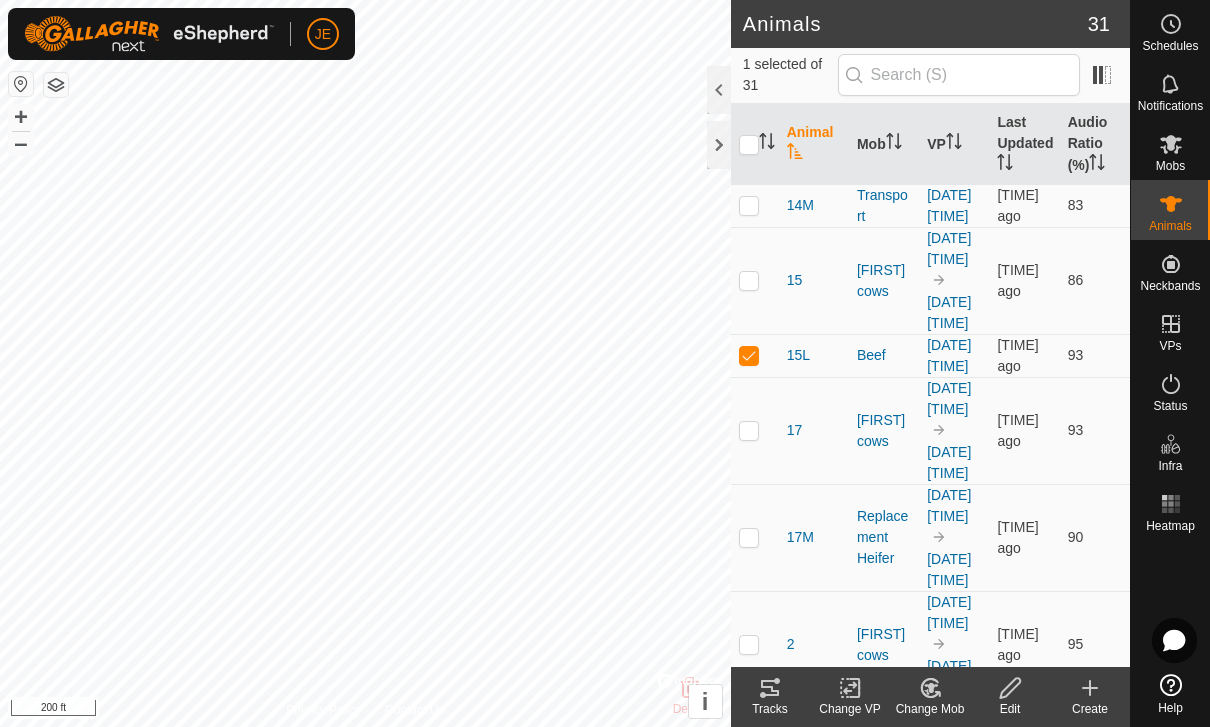 click 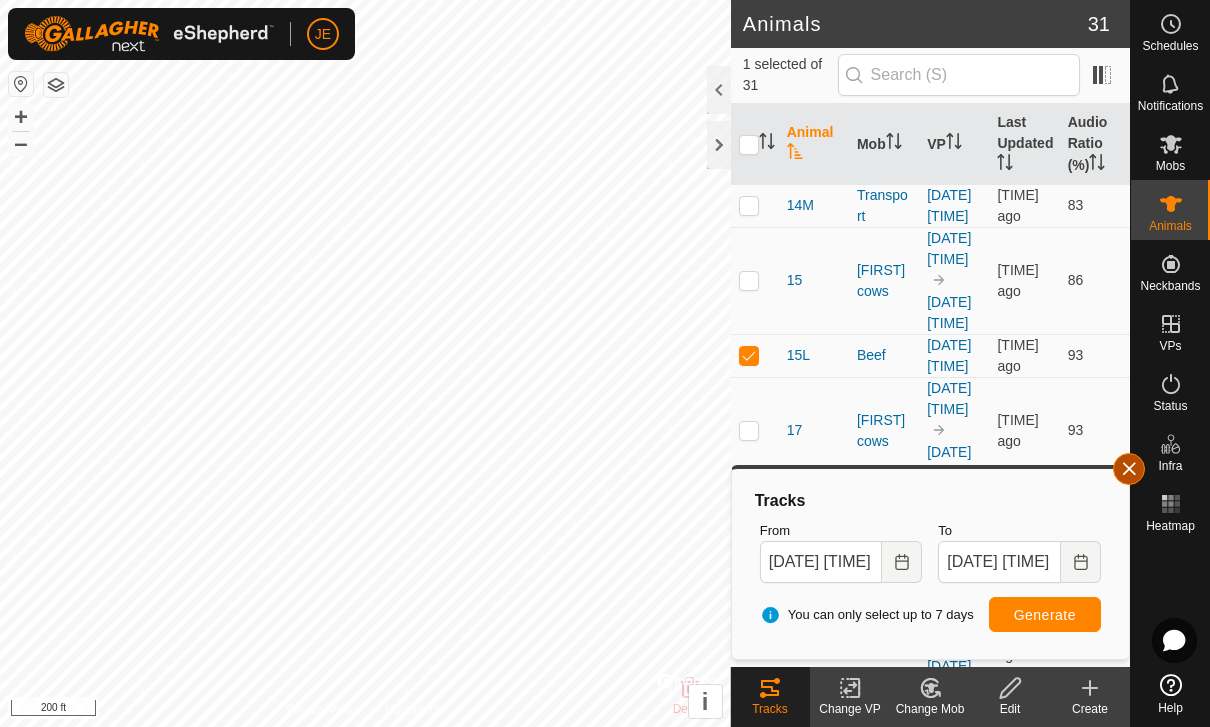 click at bounding box center [1129, 469] 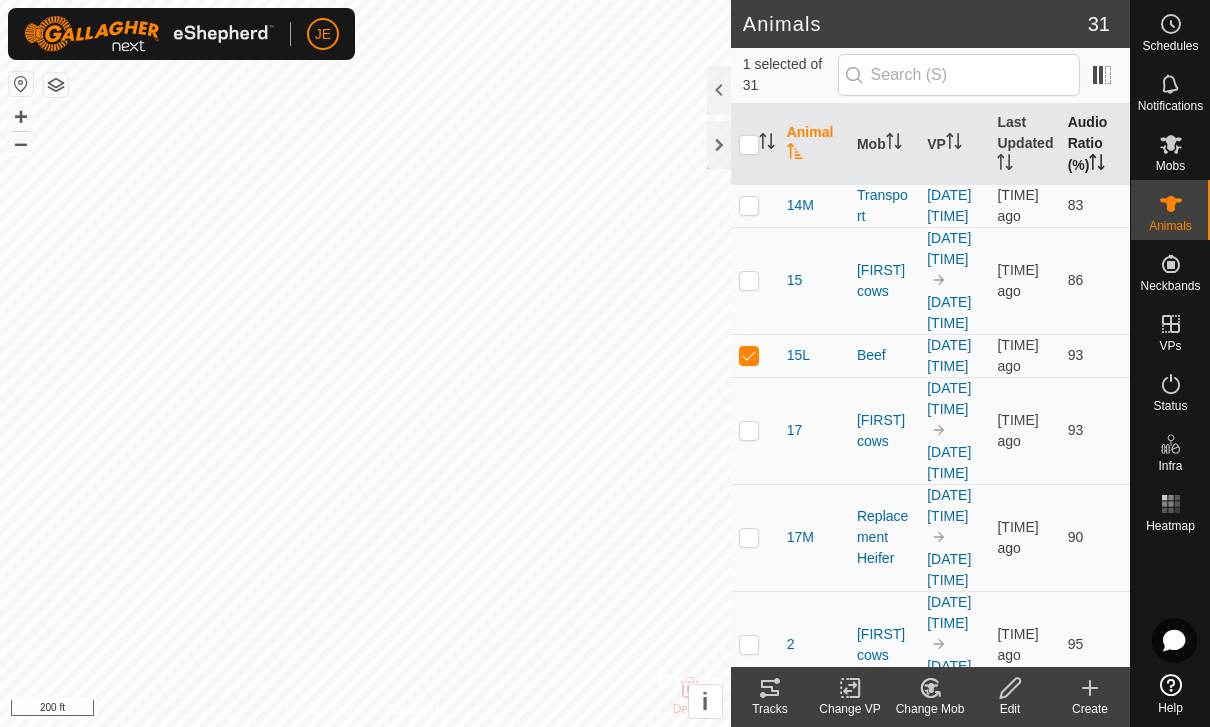 click on "Audio Ratio (%)" at bounding box center [1095, 144] 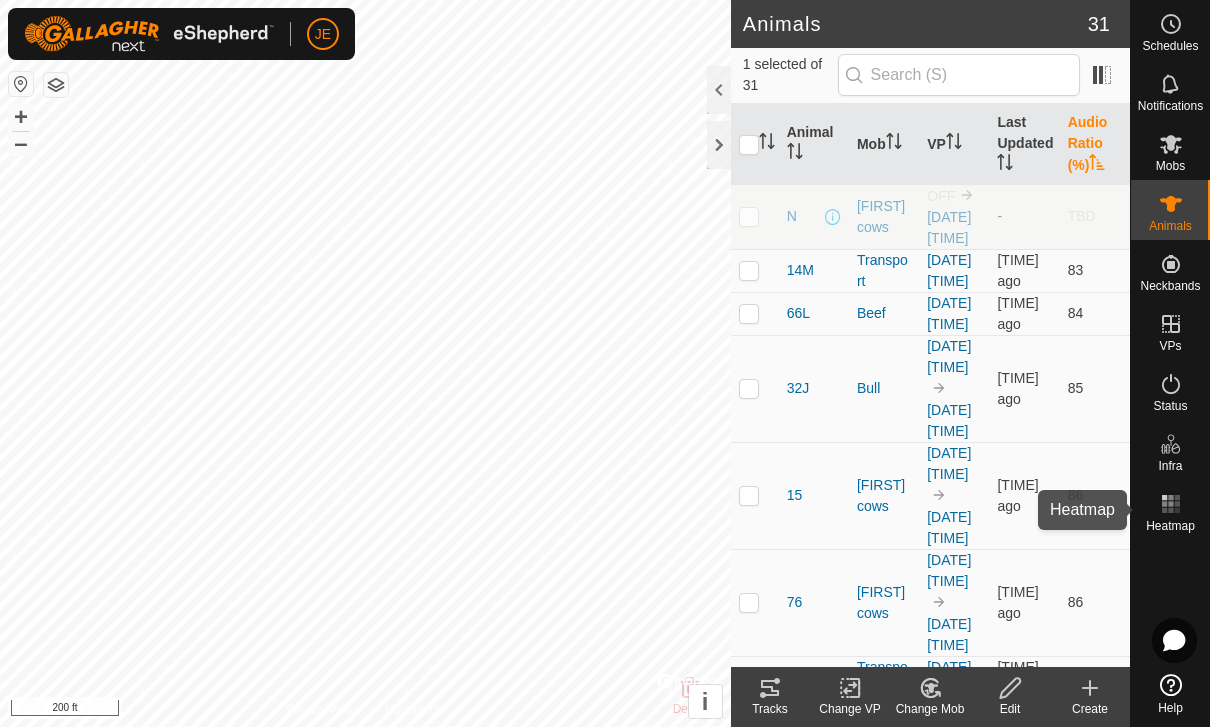 click 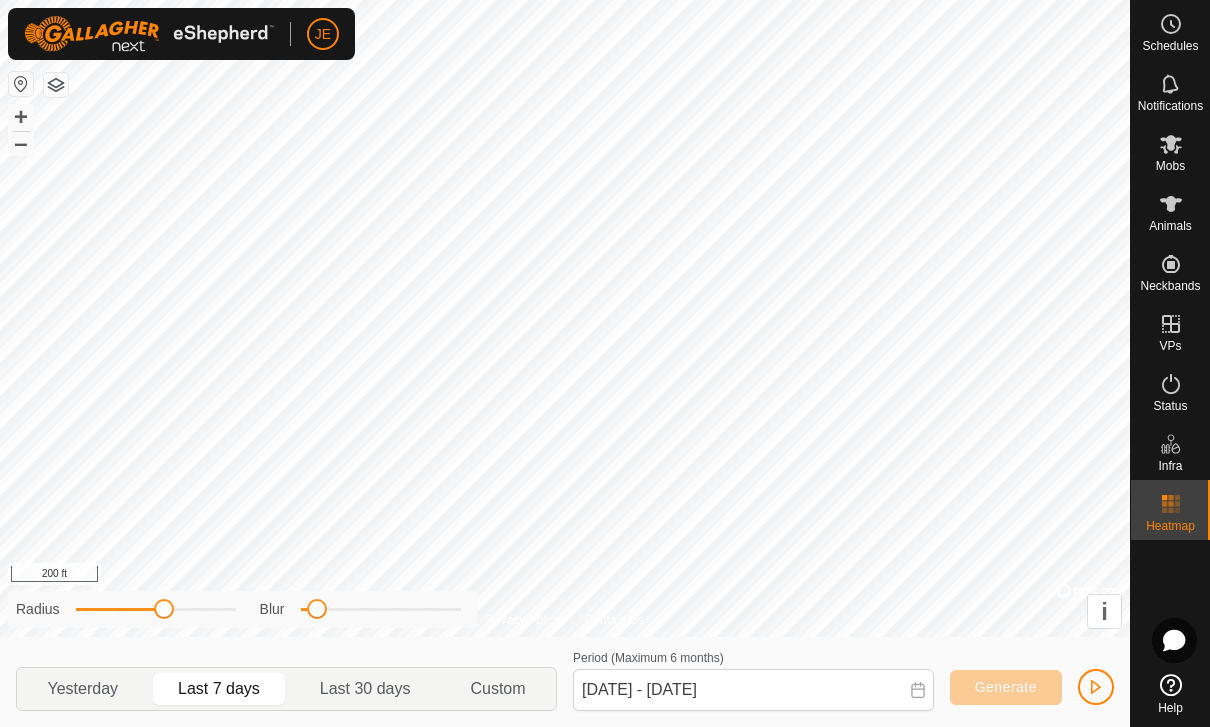 click 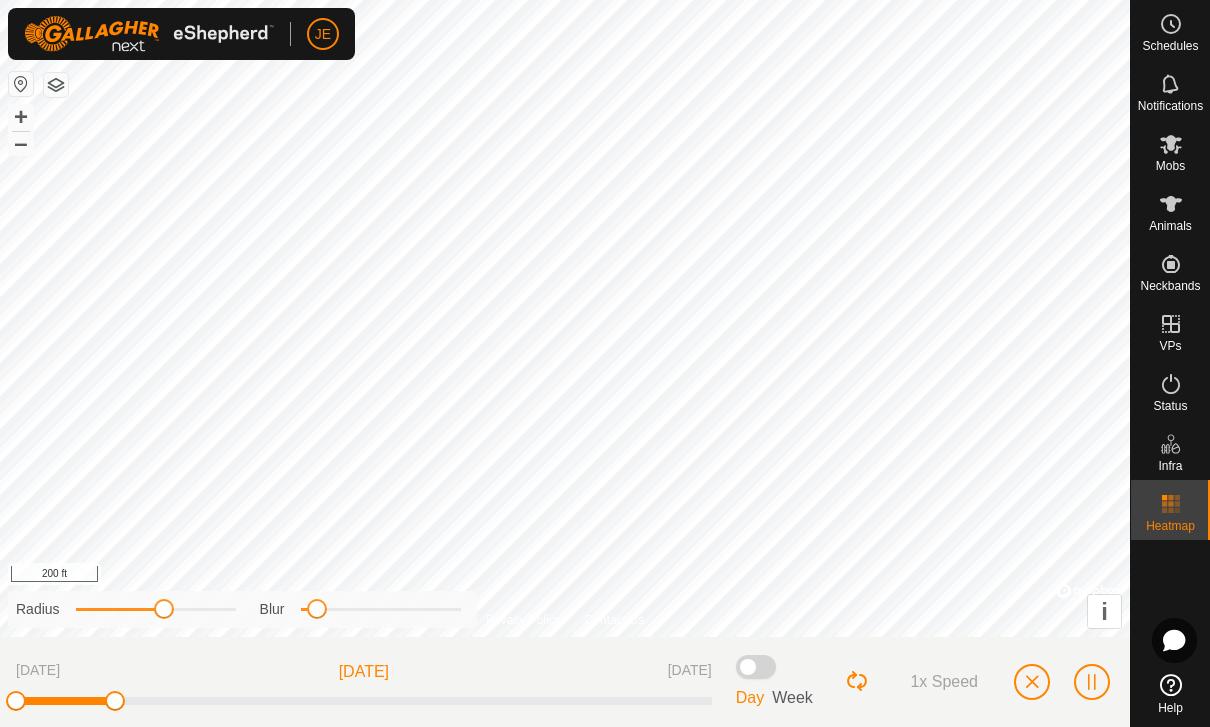 click 